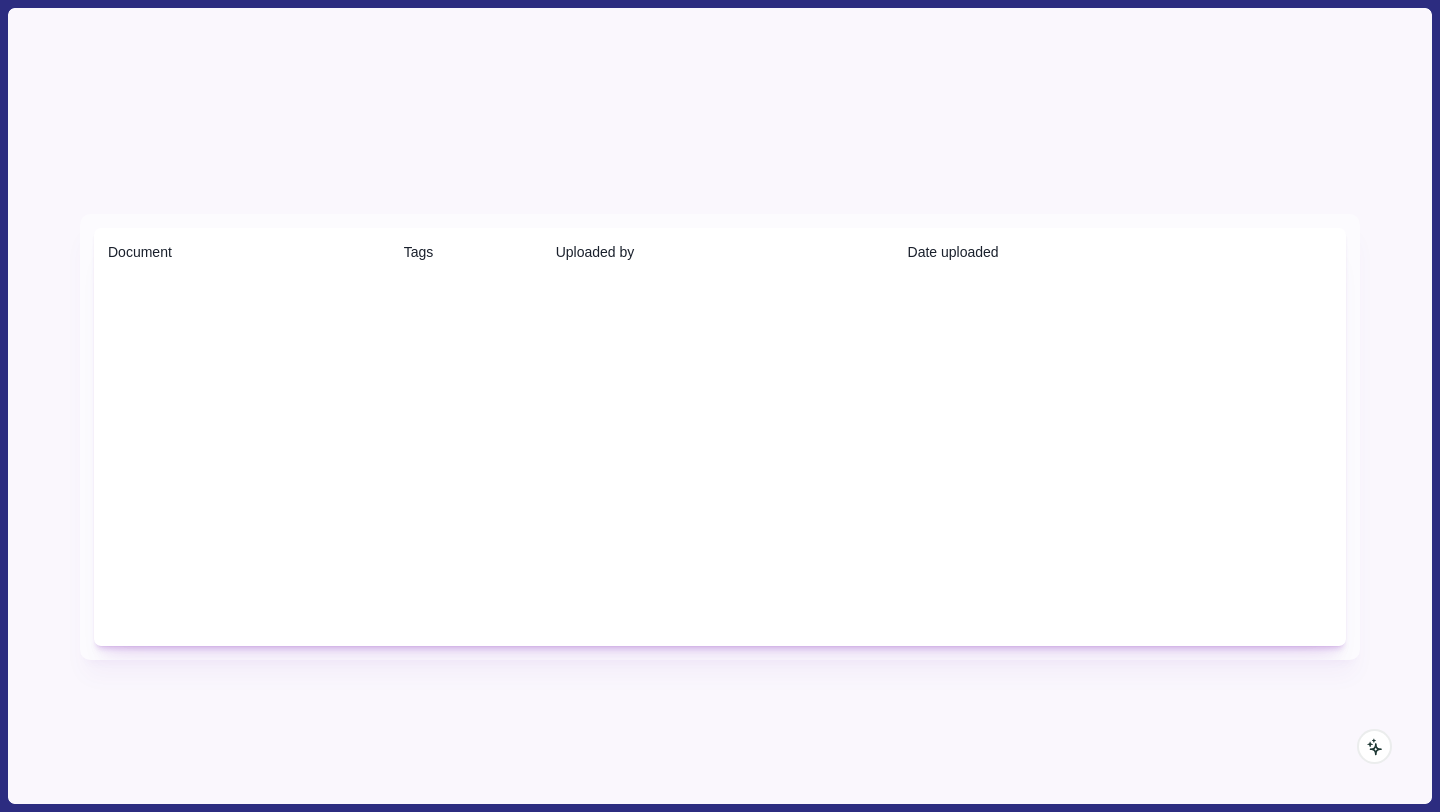 scroll, scrollTop: 0, scrollLeft: 0, axis: both 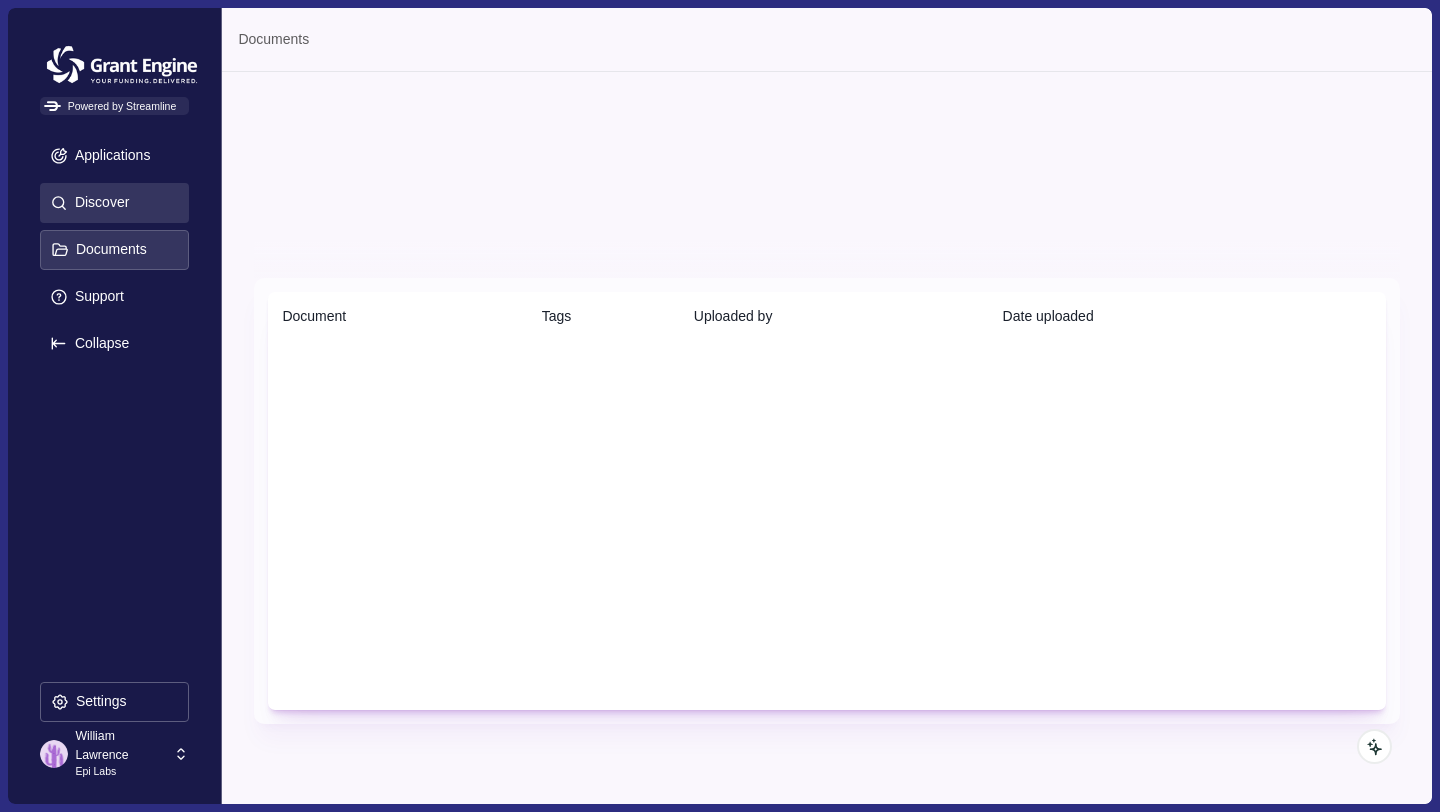 click on "Discover" at bounding box center [114, 203] 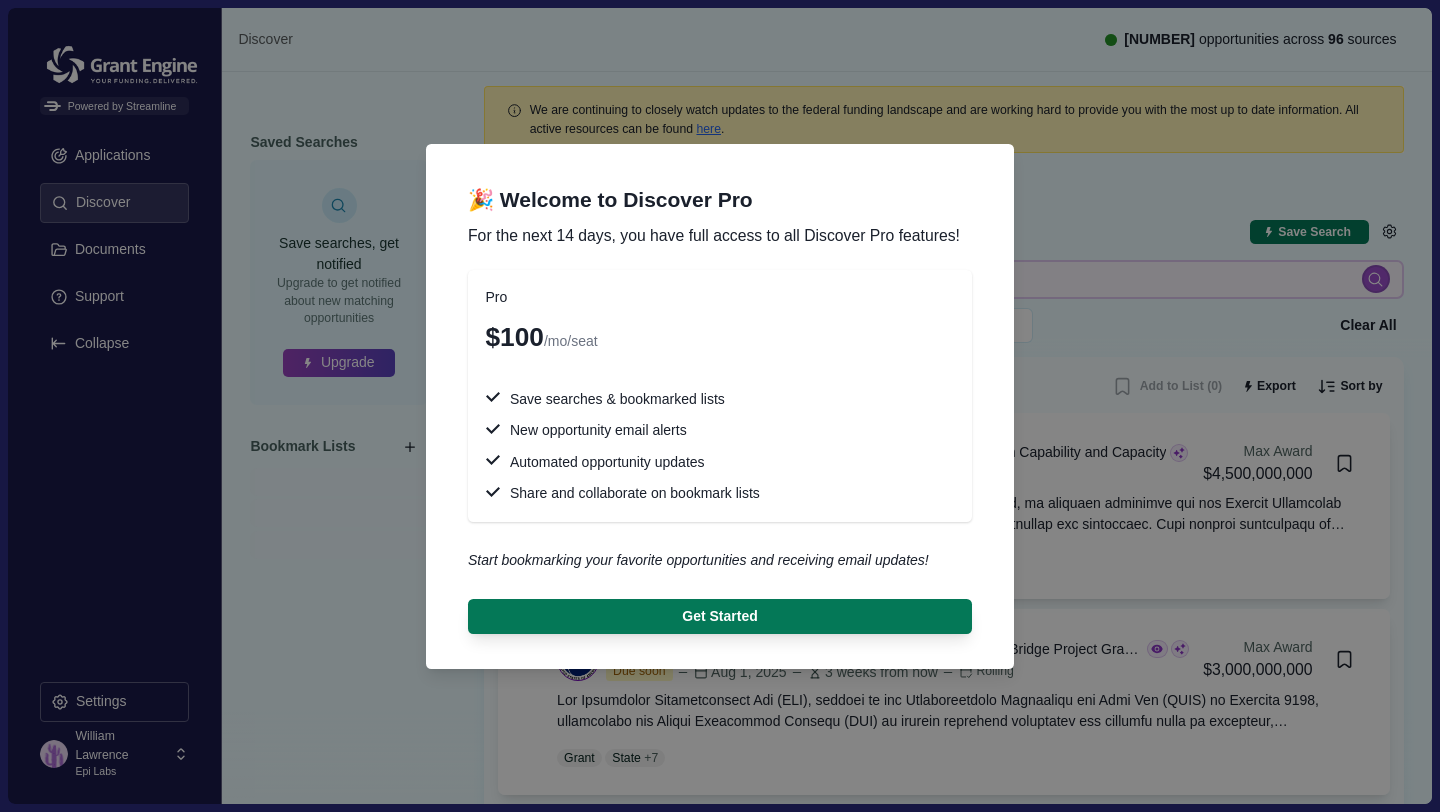click on "🎉 Welcome to Discover Pro For the next [NUMBER] days, you have full access to all Discover Pro features! Pro $[NUMBER] /mo/seat Save searches & bookmarked lists New opportunity email alerts Automated opportunity updates Share and collaborate on bookmark lists Start bookmarking your favorite opportunities and receiving email updates! Get Started" at bounding box center [720, 406] 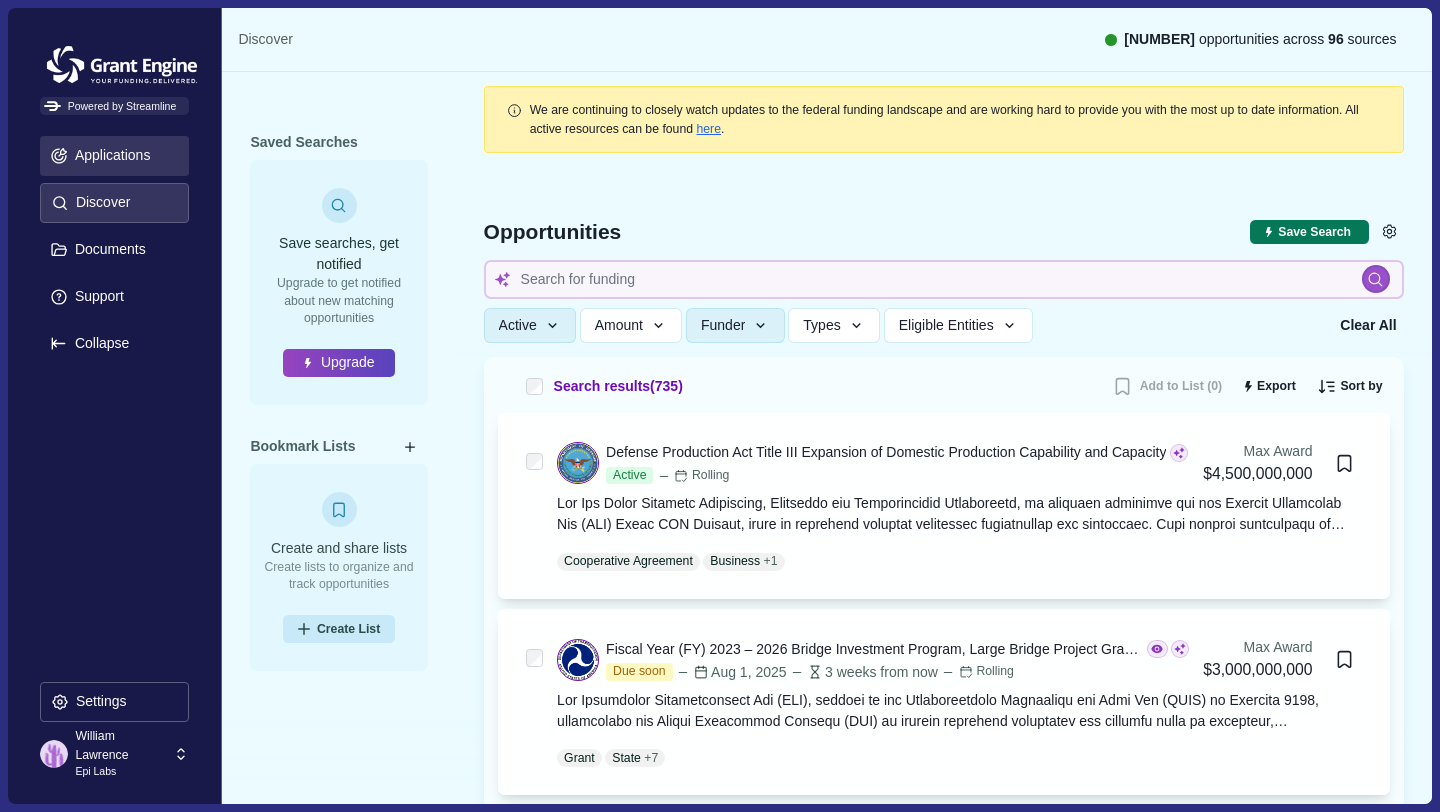 click on "Applications" at bounding box center (109, 155) 